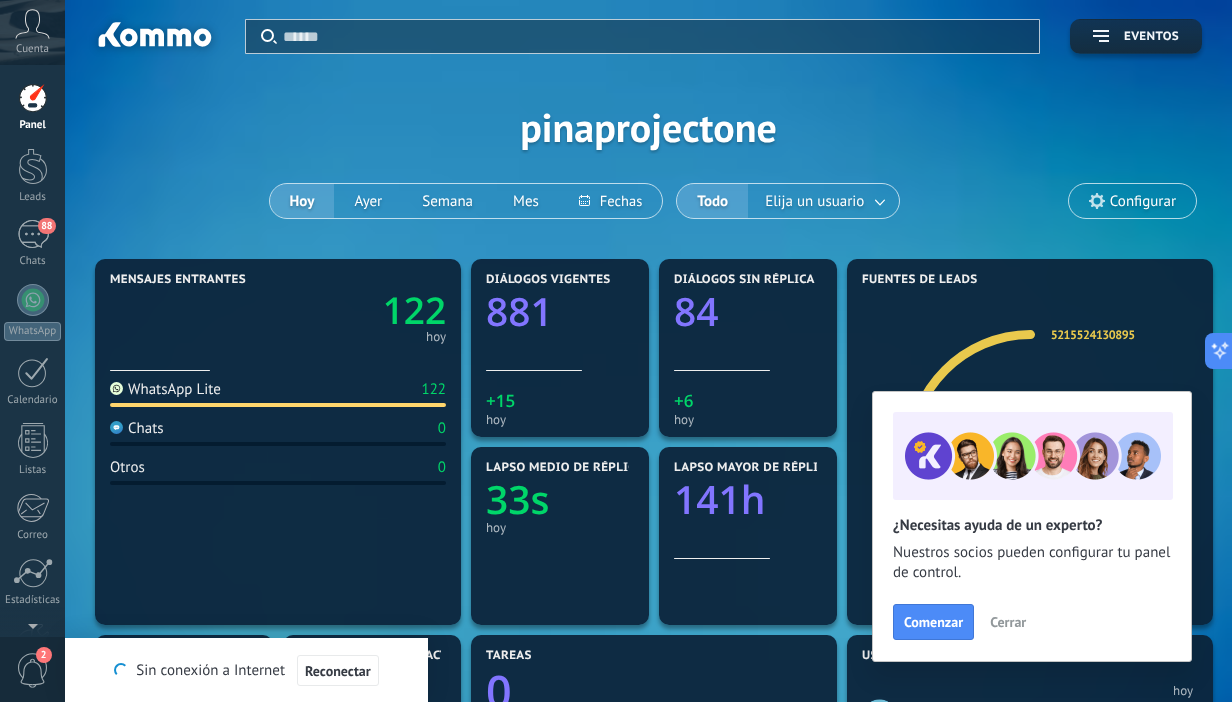 scroll, scrollTop: 784, scrollLeft: 0, axis: vertical 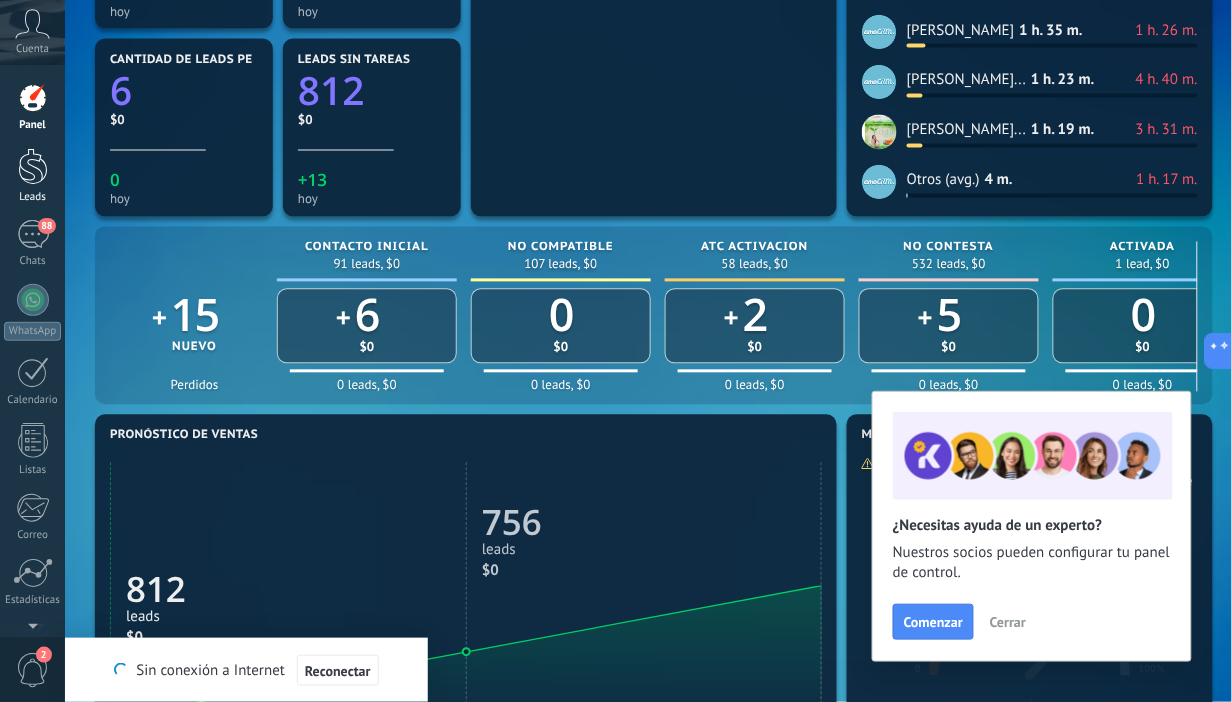 click on "Leads" at bounding box center (32, 176) 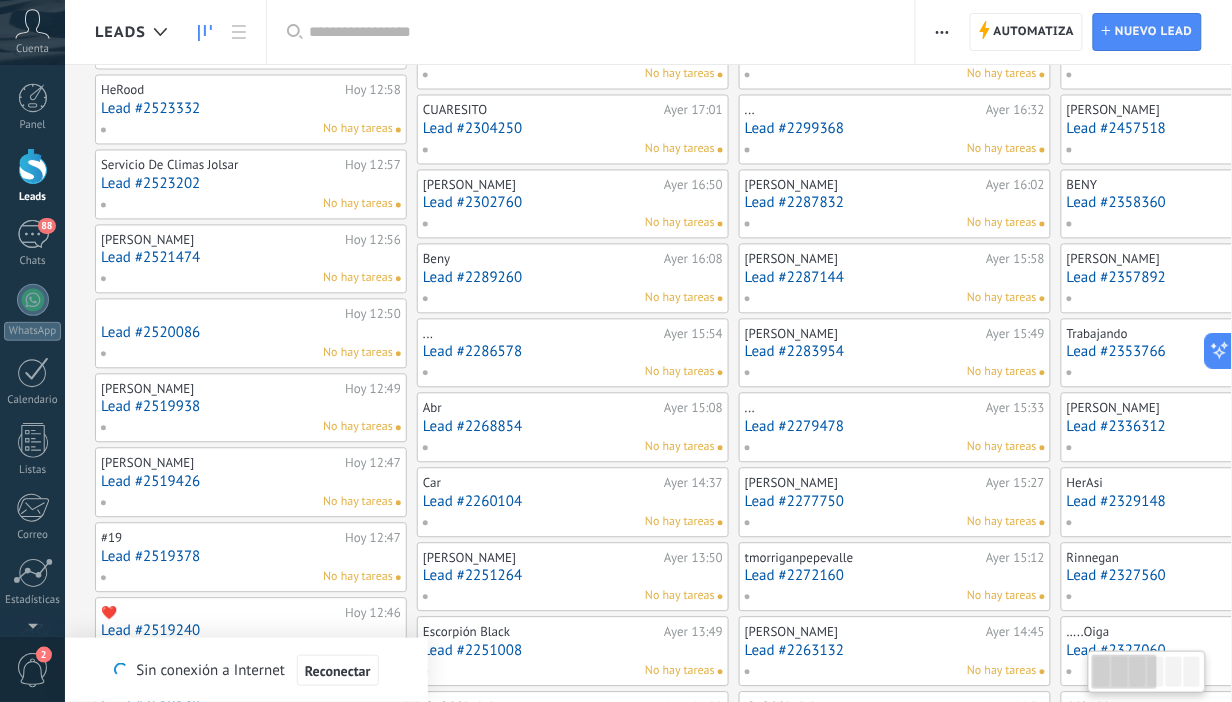 scroll, scrollTop: 0, scrollLeft: 0, axis: both 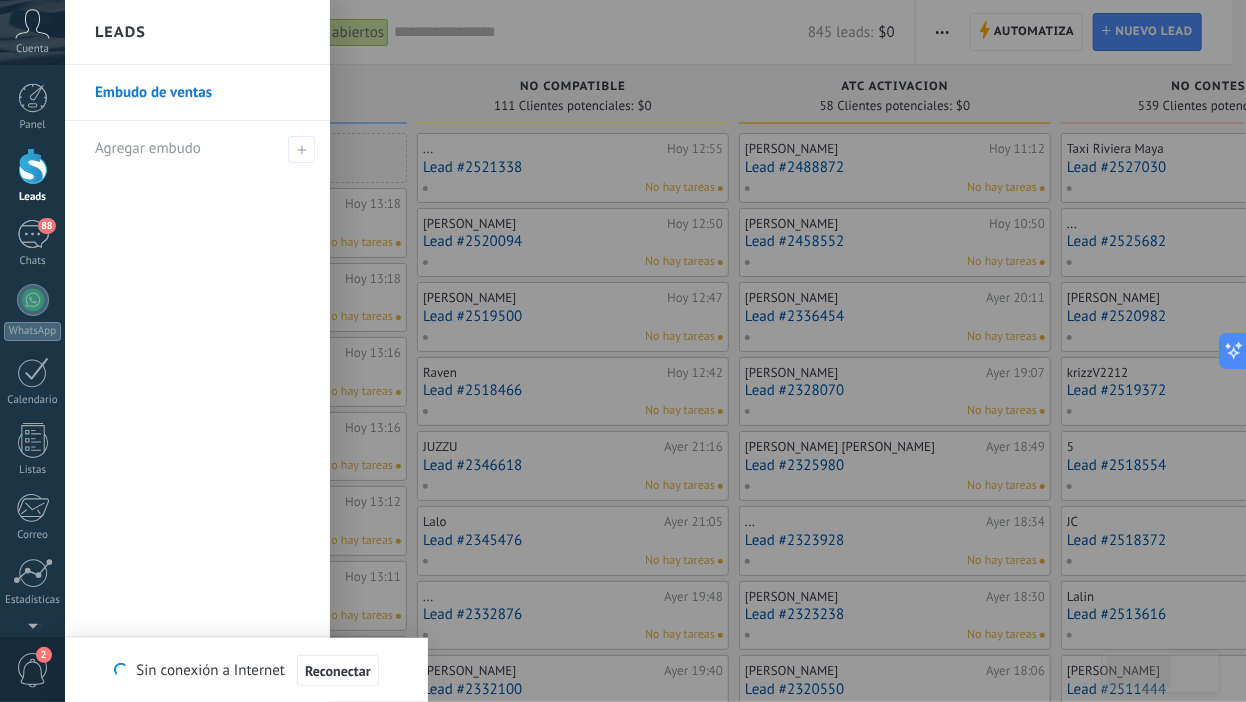 click at bounding box center [688, 351] 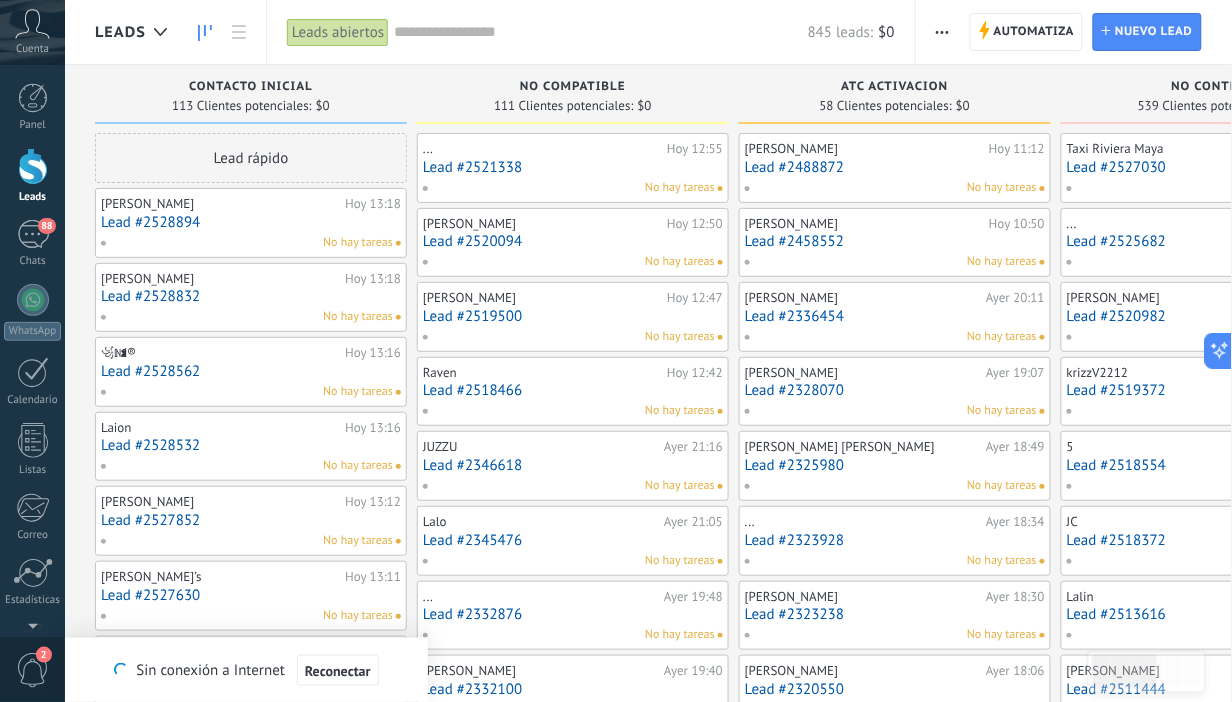 click at bounding box center (942, 32) 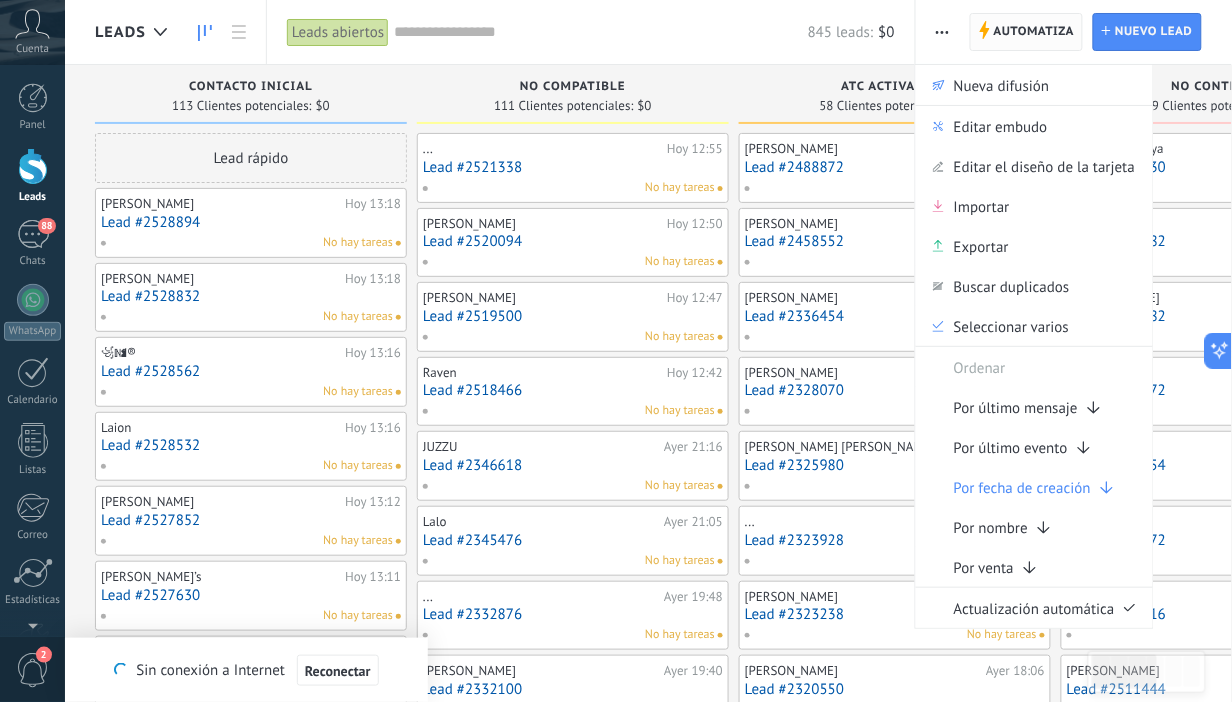 click on "Automatiza" at bounding box center (1034, 32) 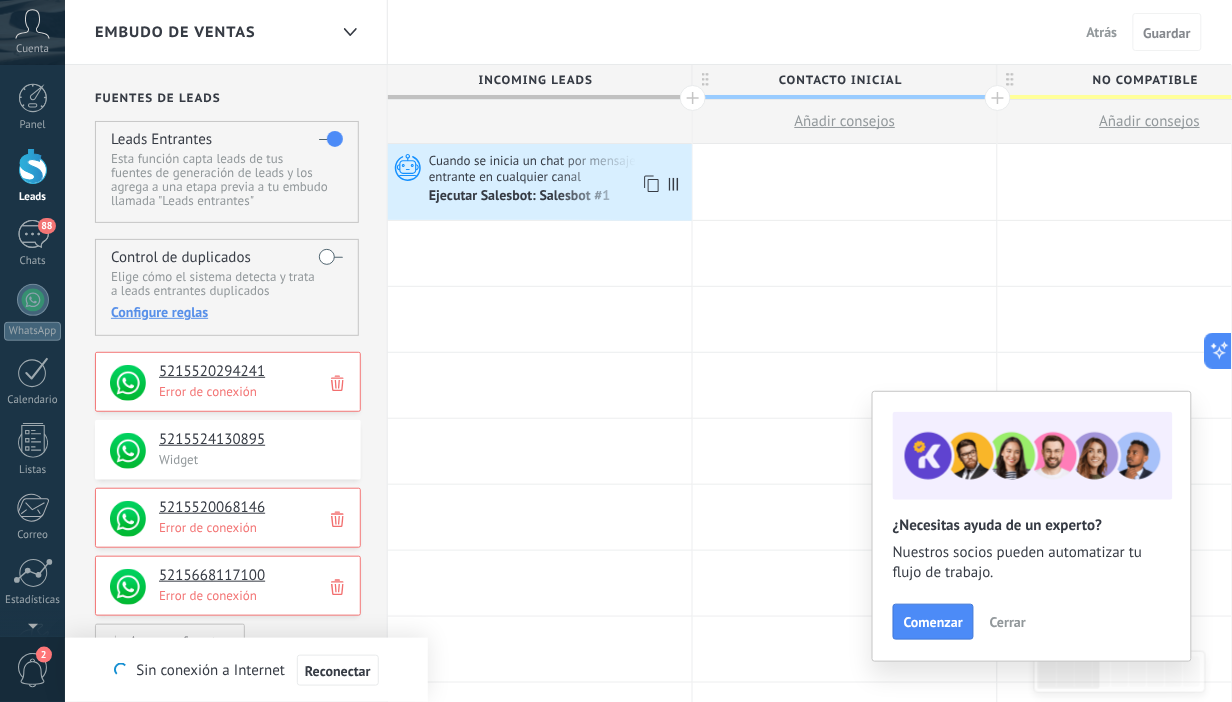 click on "Ejecutar Salesbot: Salesbot #1" at bounding box center (521, 197) 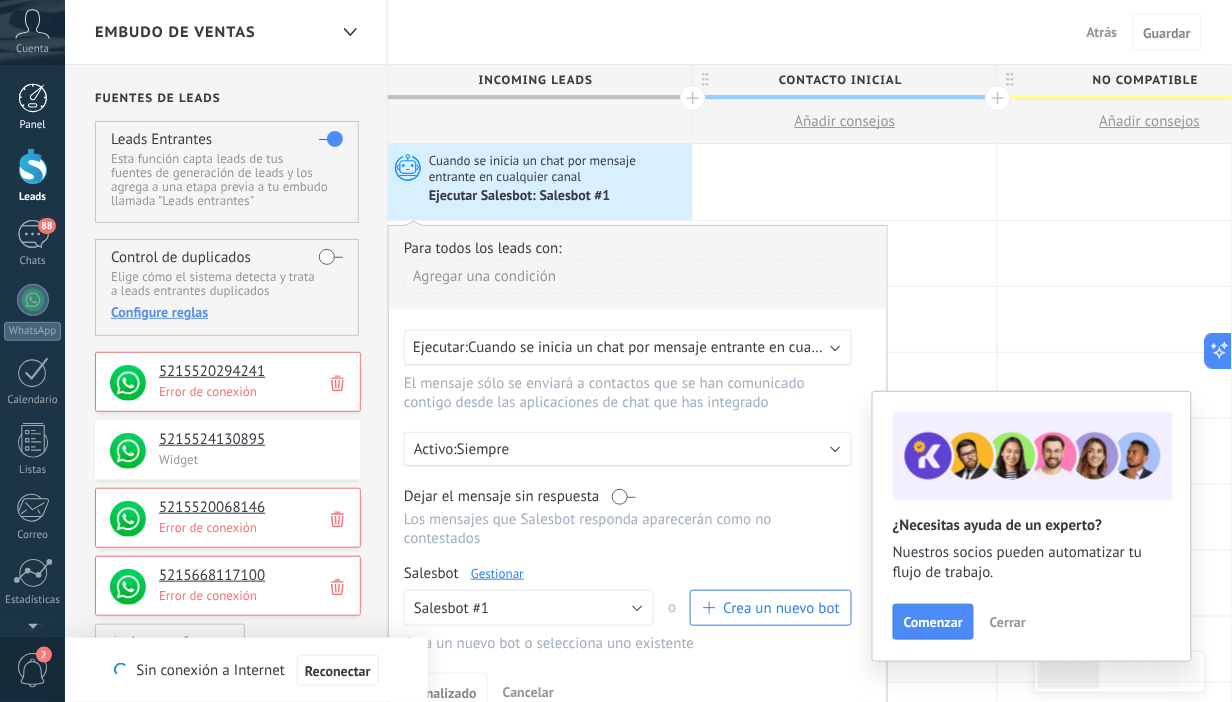 click on "Panel" at bounding box center (33, 125) 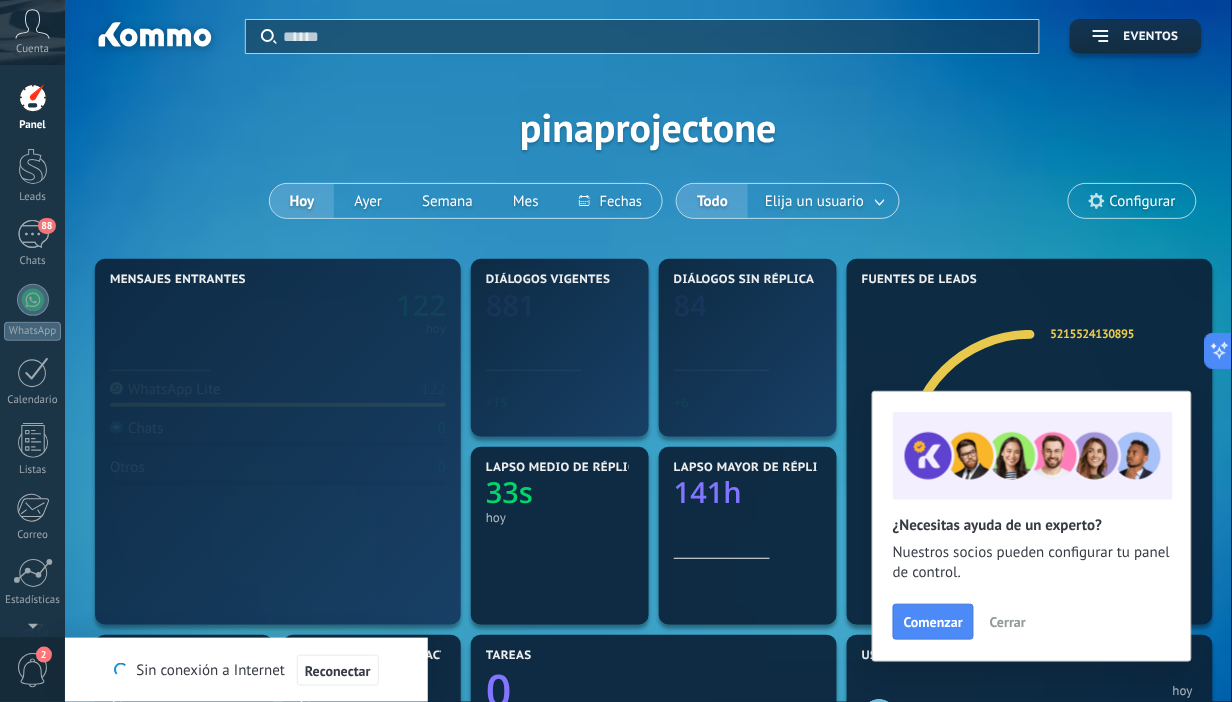 scroll, scrollTop: 999690, scrollLeft: 999262, axis: both 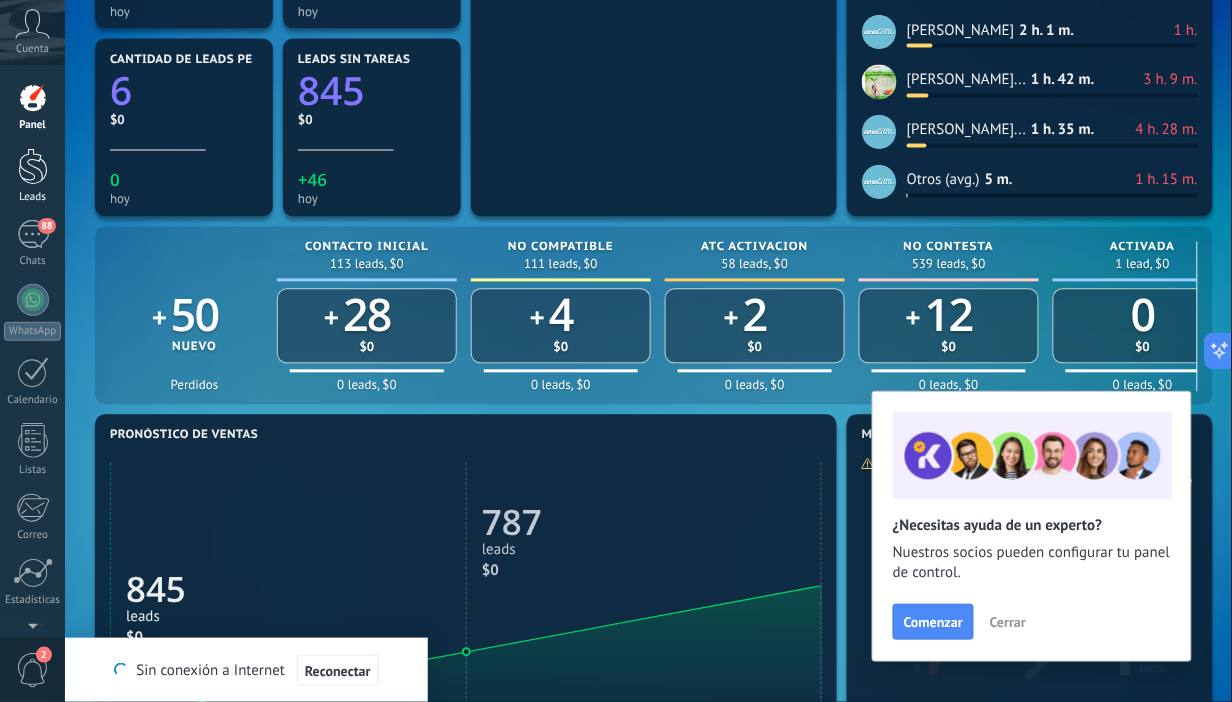 click at bounding box center [33, 166] 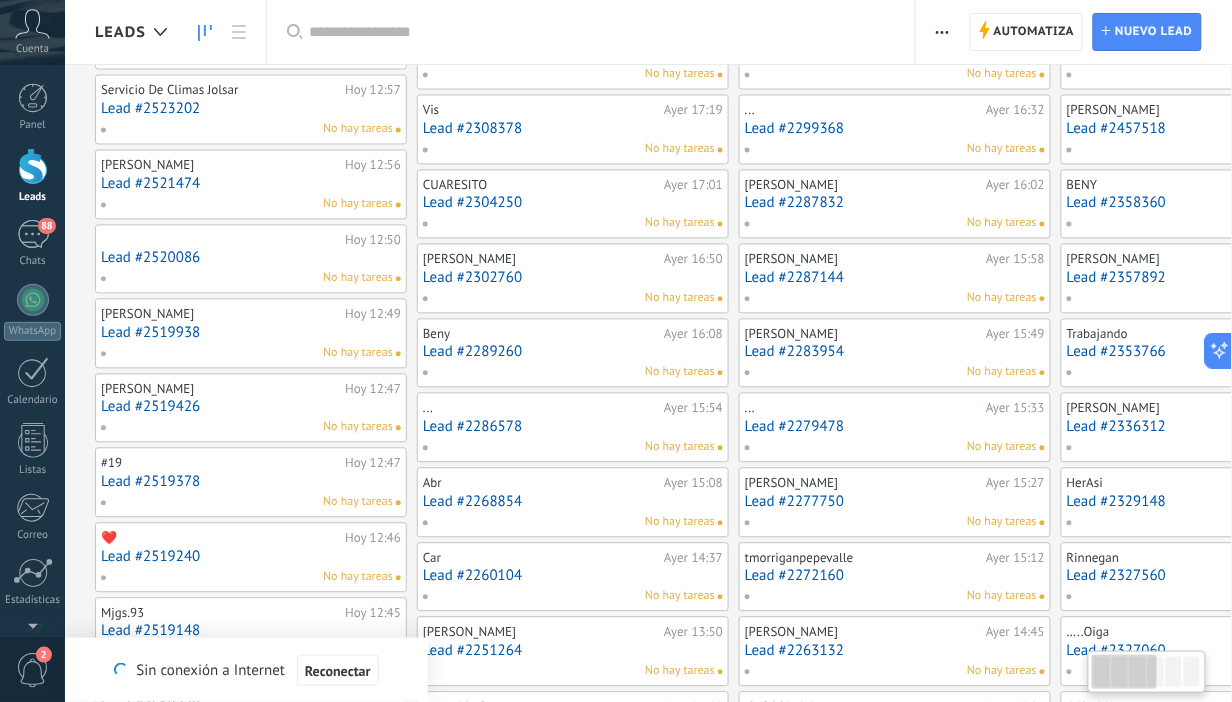 scroll, scrollTop: 0, scrollLeft: 0, axis: both 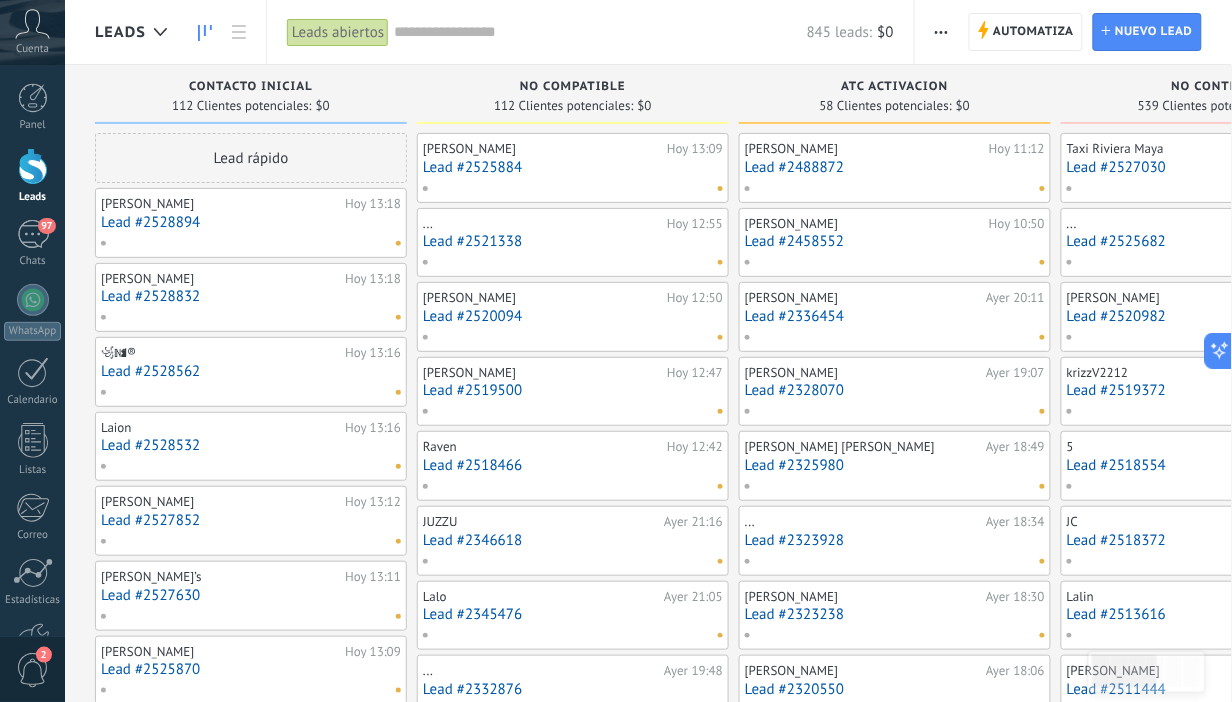 click at bounding box center [941, 32] 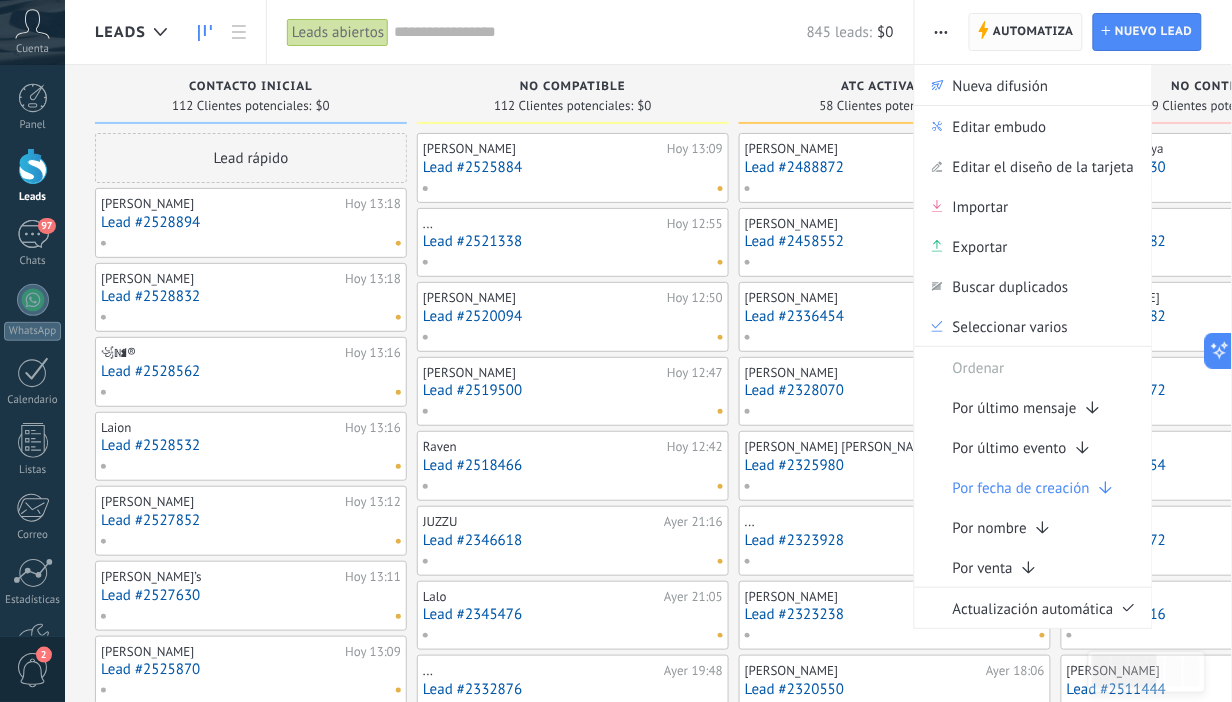 click on "Automatiza" at bounding box center (1033, 32) 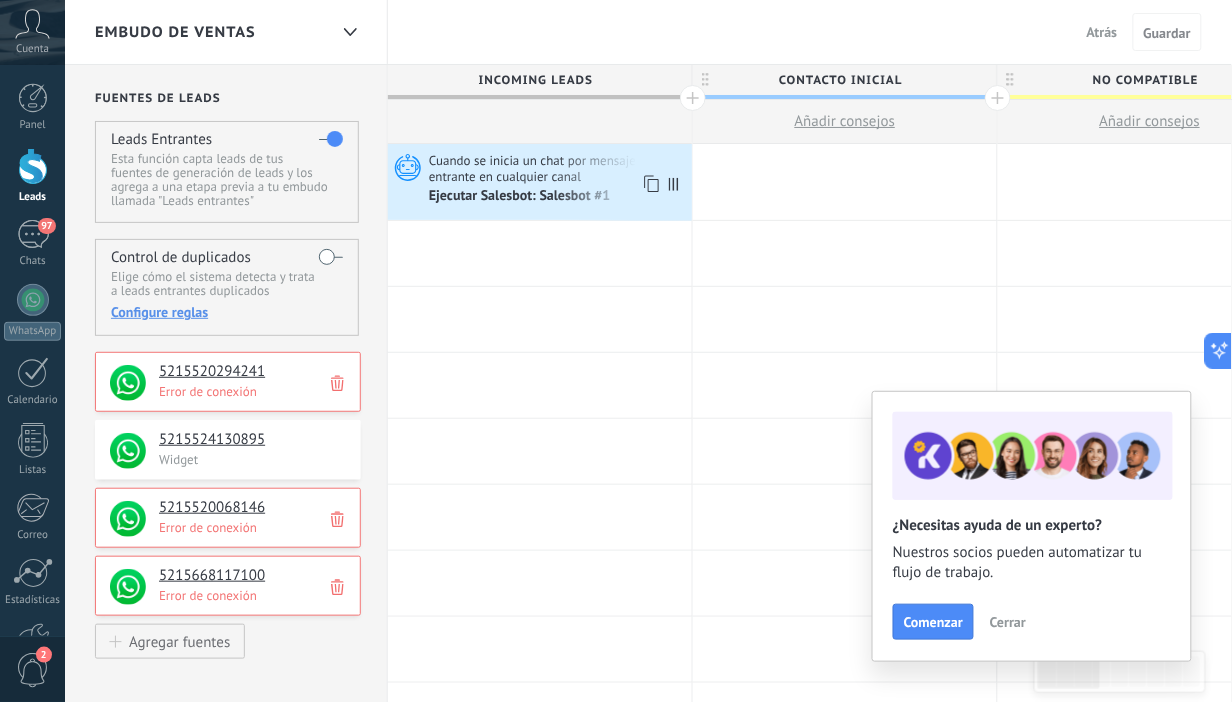 click on "Cuando se inicia un chat por mensaje entrante en cualquier canal" at bounding box center [558, 168] 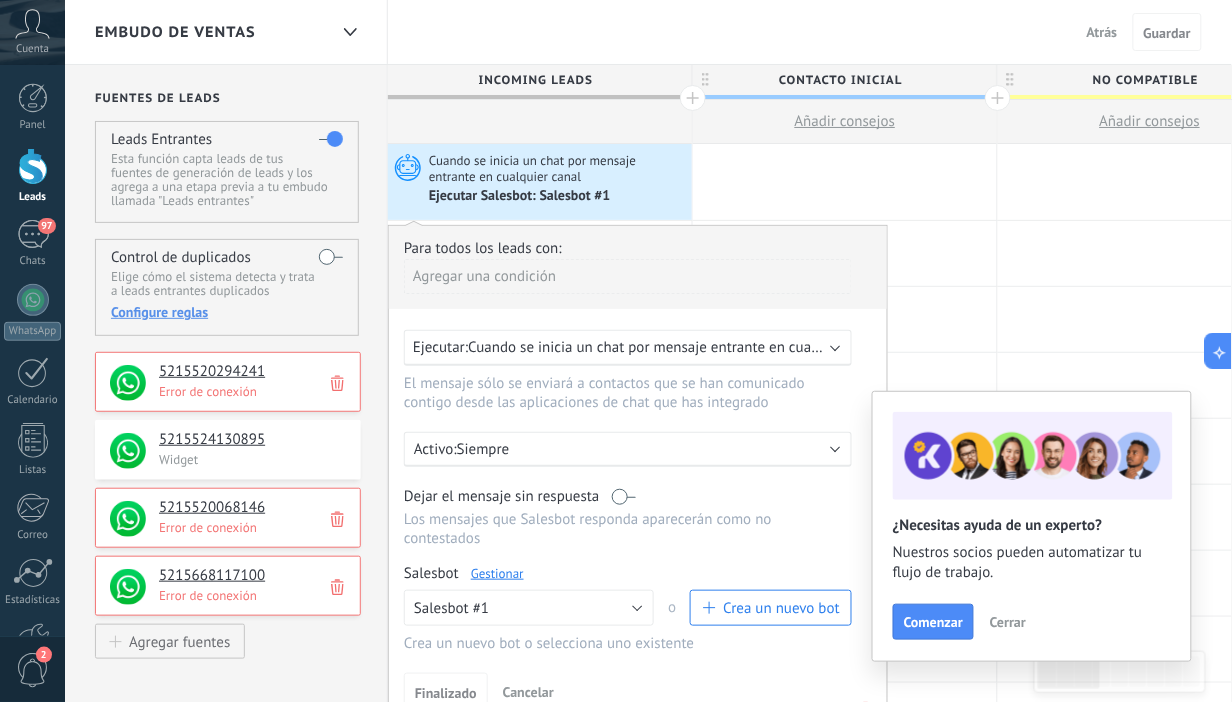 click on "Gestionar" at bounding box center [497, 573] 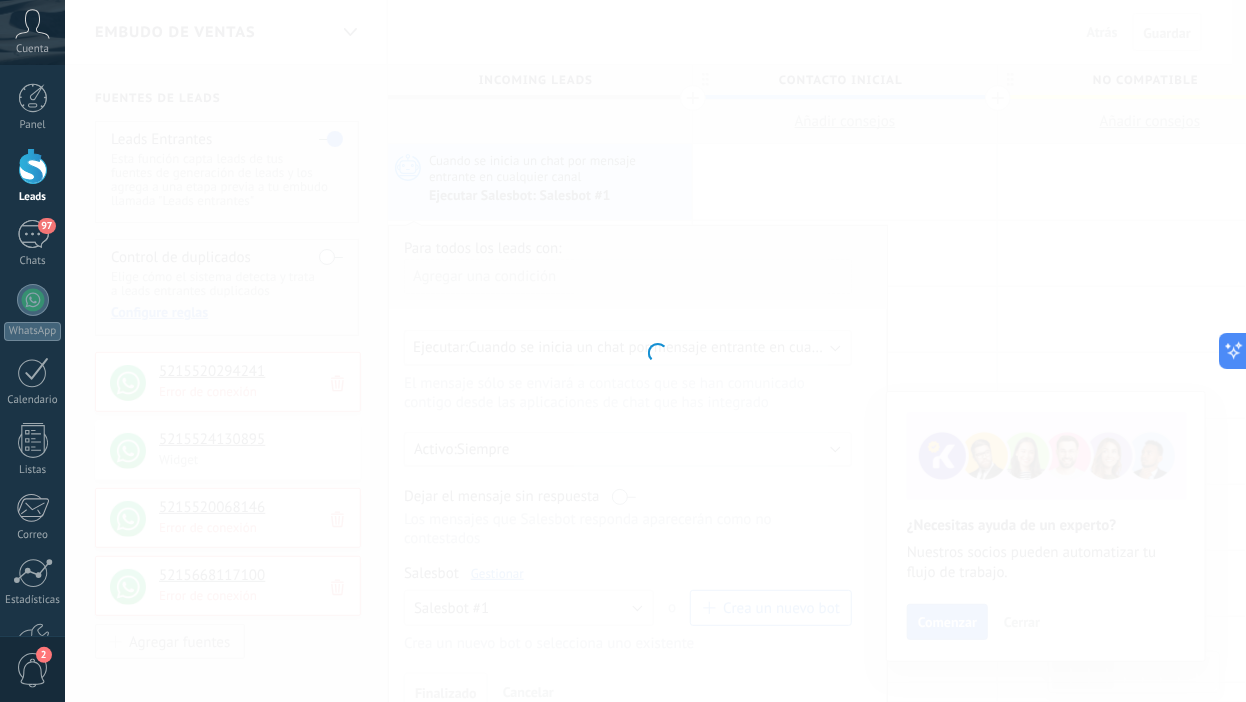type on "**********" 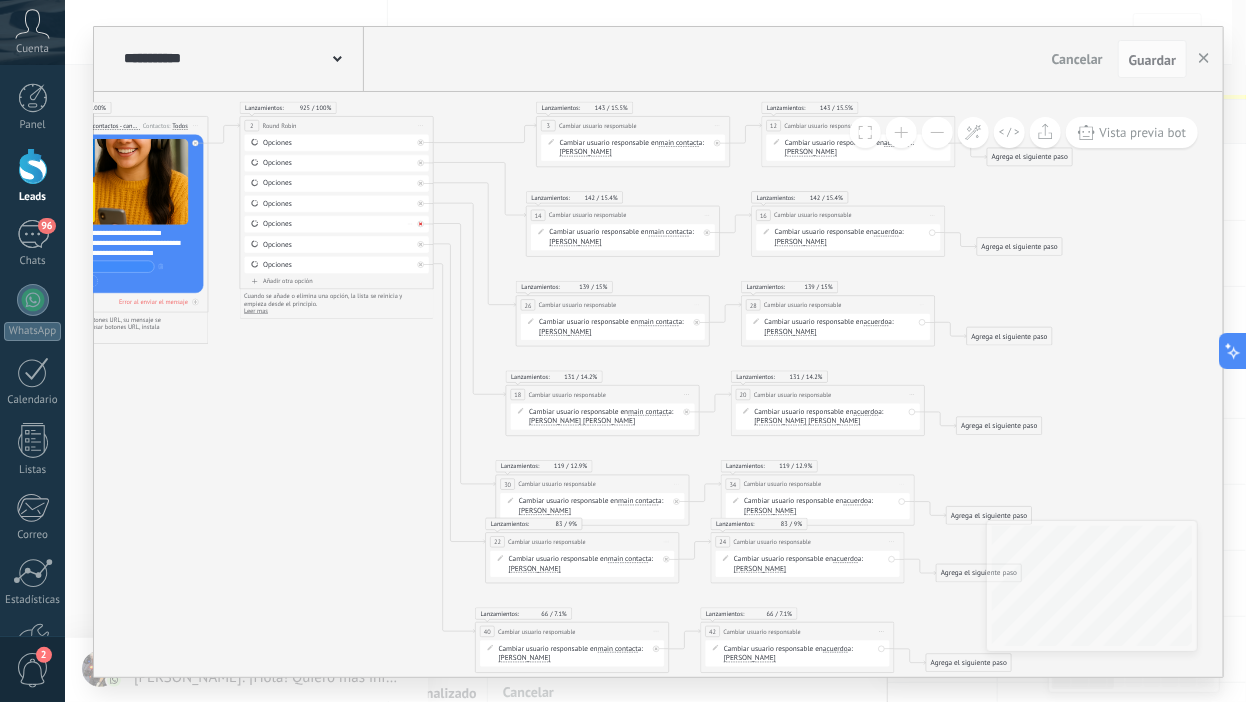 click 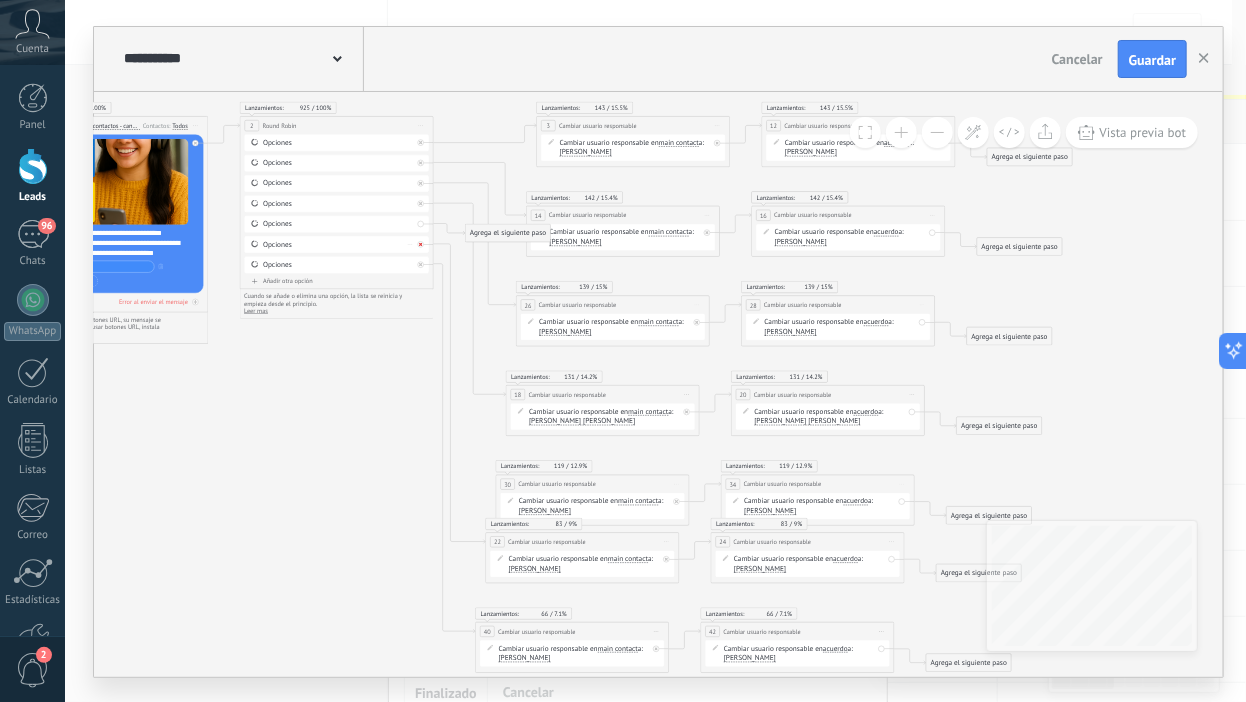 click at bounding box center (421, 244) 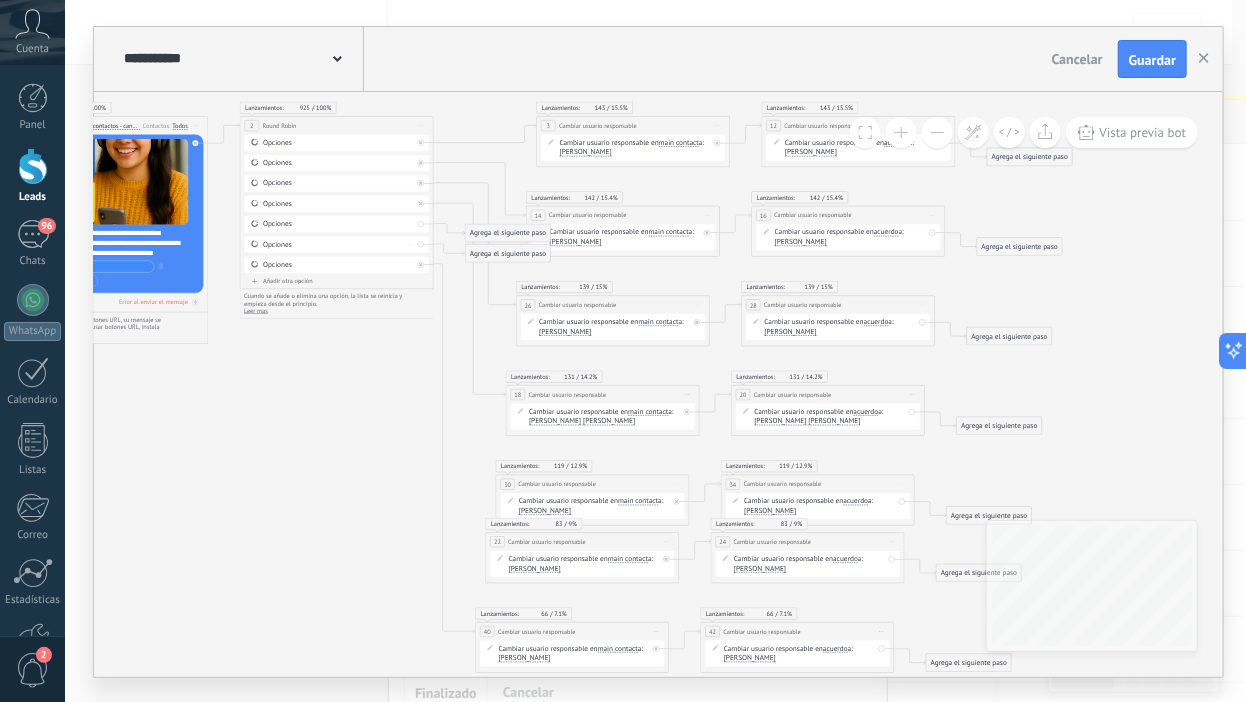 click on "Opciones
Borrar" at bounding box center [337, 244] 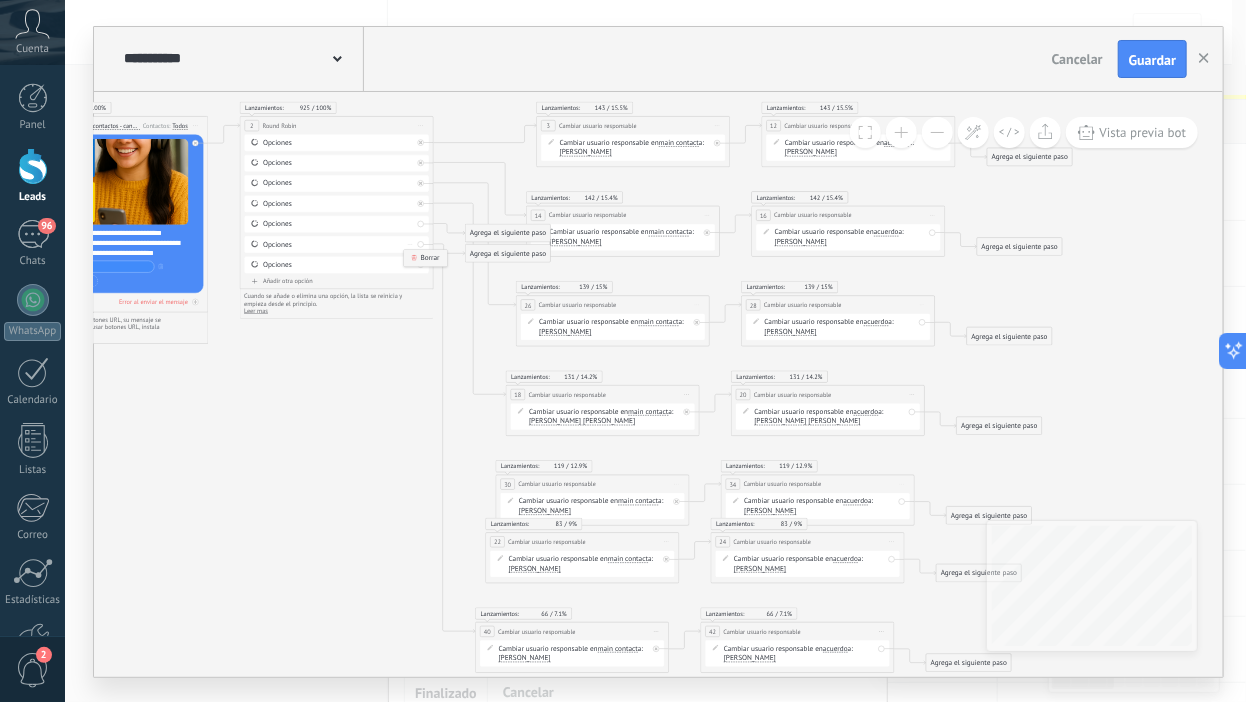 click on "Borrar" at bounding box center [425, 258] 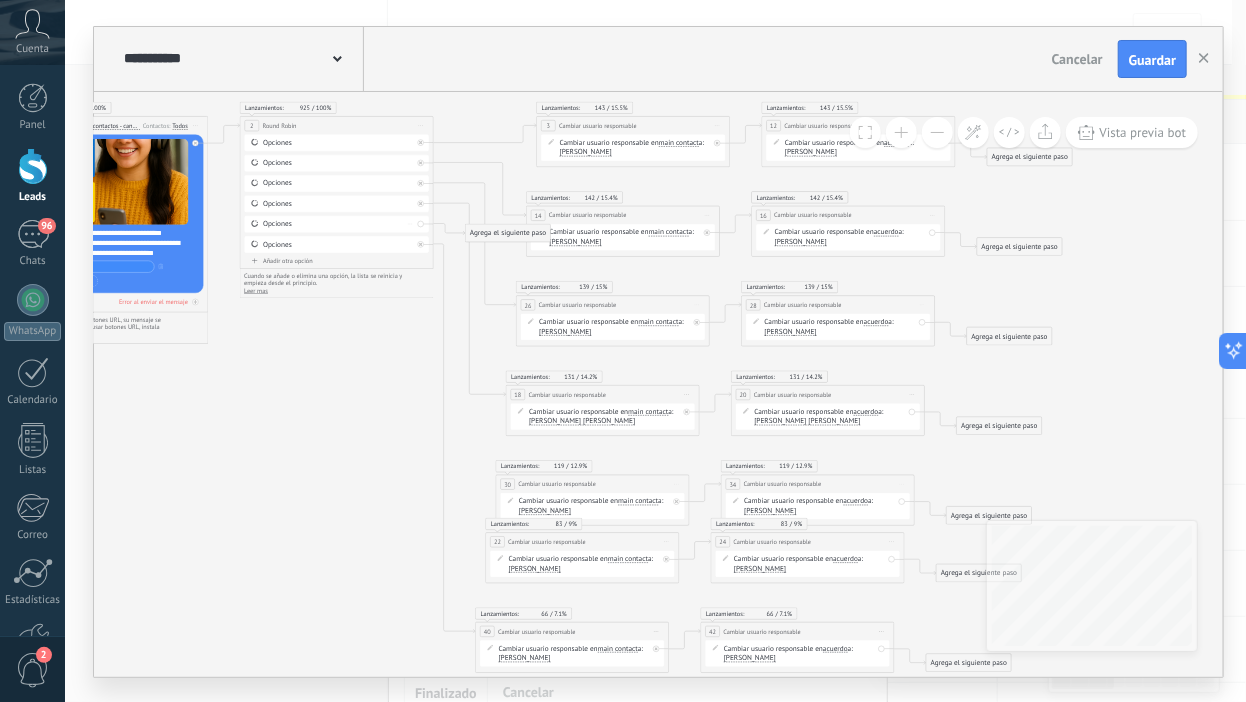 click on "Borrar" at bounding box center [410, 224] 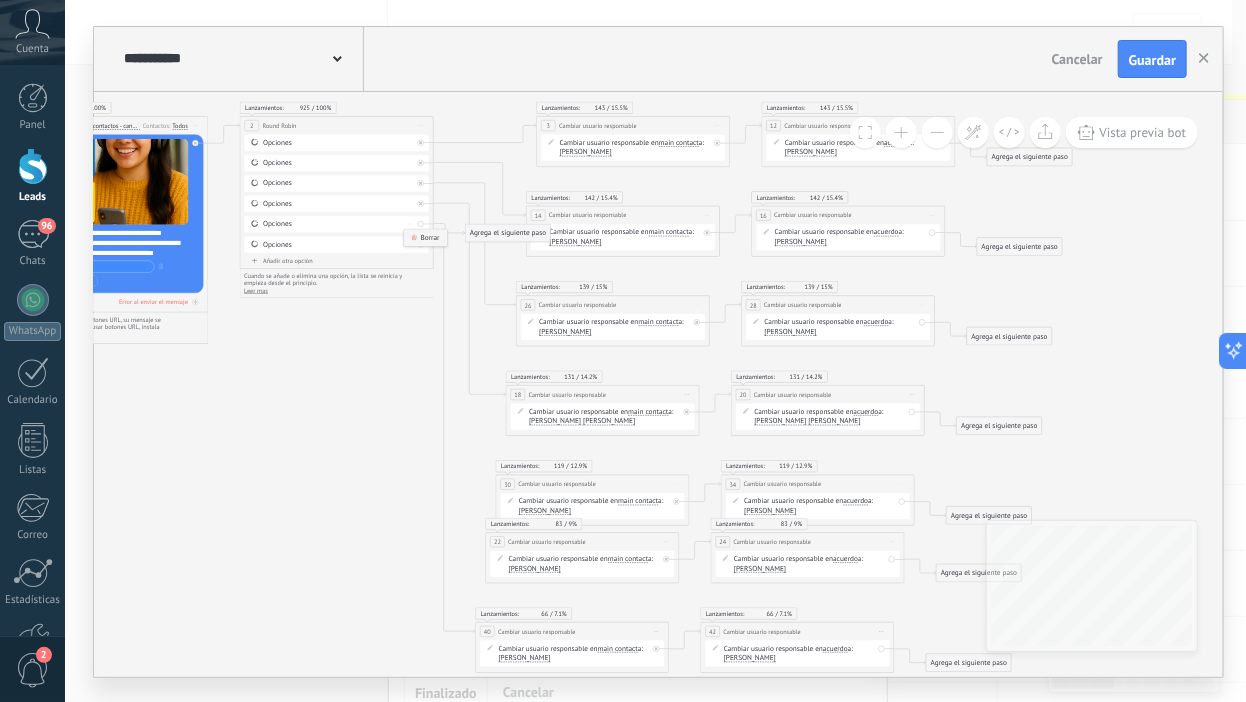 click on "Borrar" at bounding box center [425, 237] 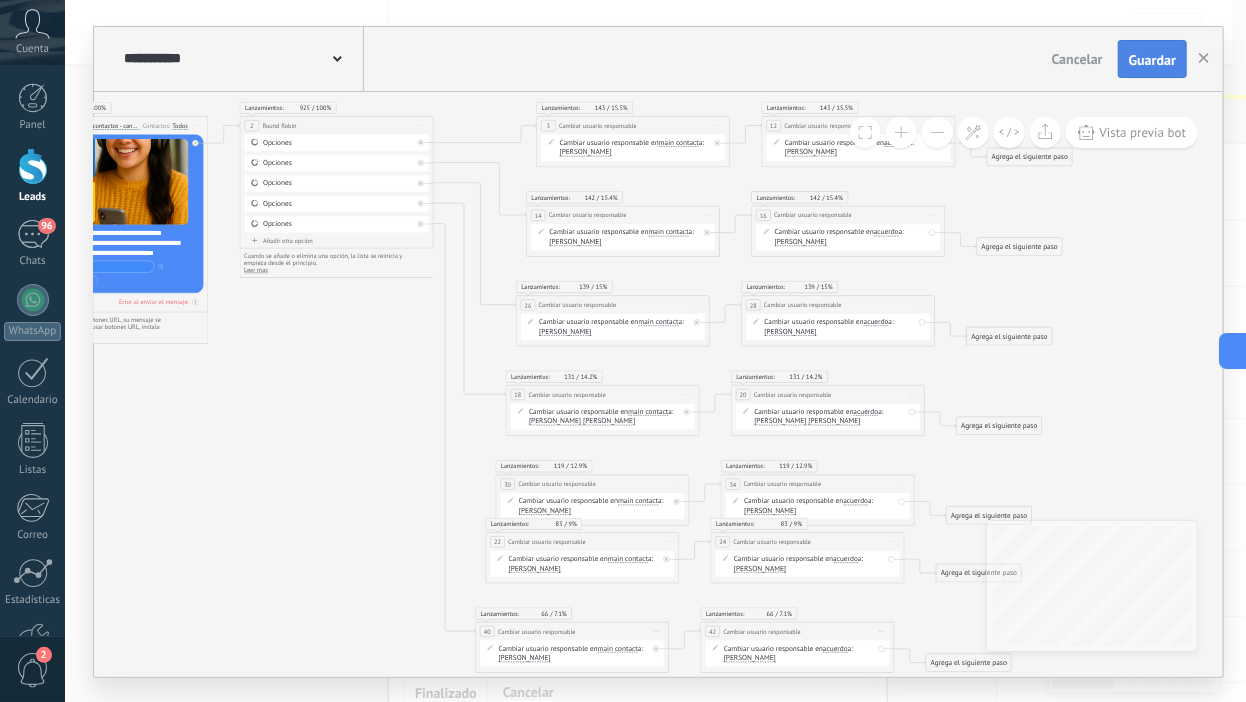 click on "Guardar" at bounding box center (1152, 59) 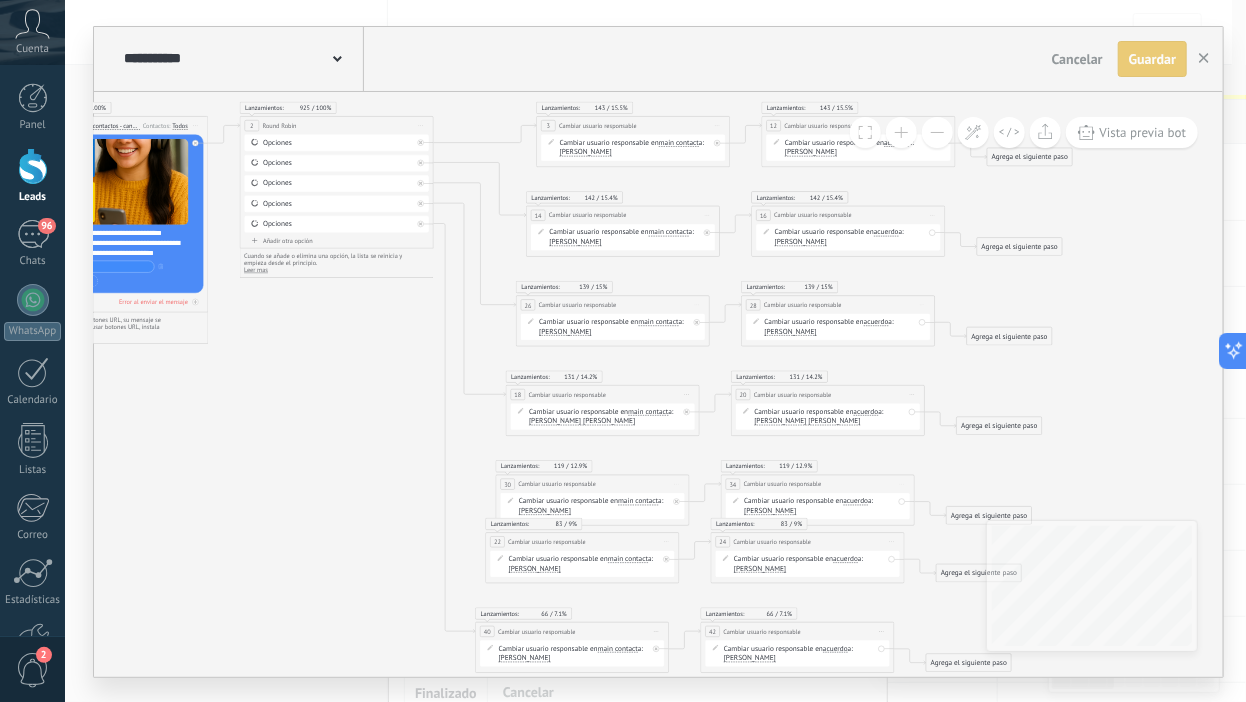 type 